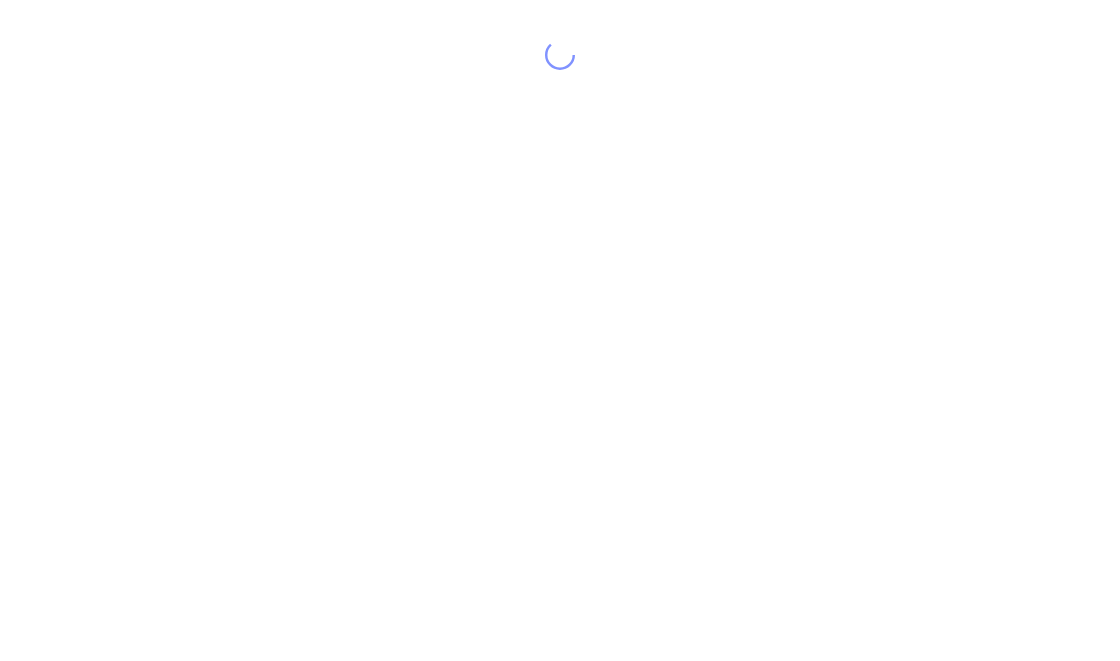 scroll, scrollTop: 0, scrollLeft: 0, axis: both 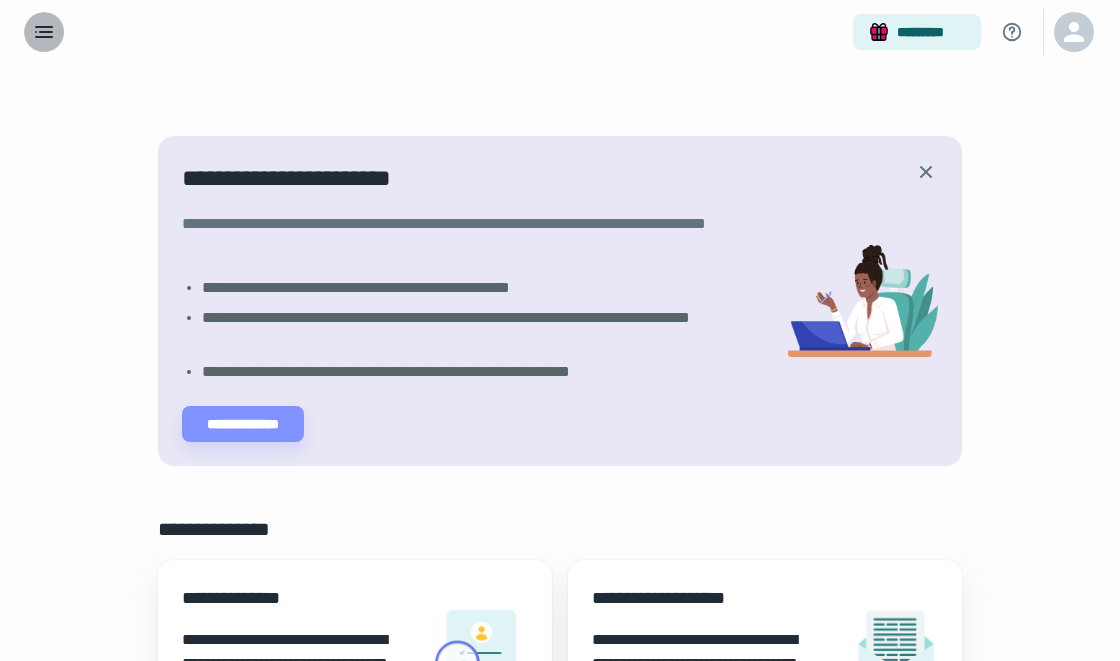 click 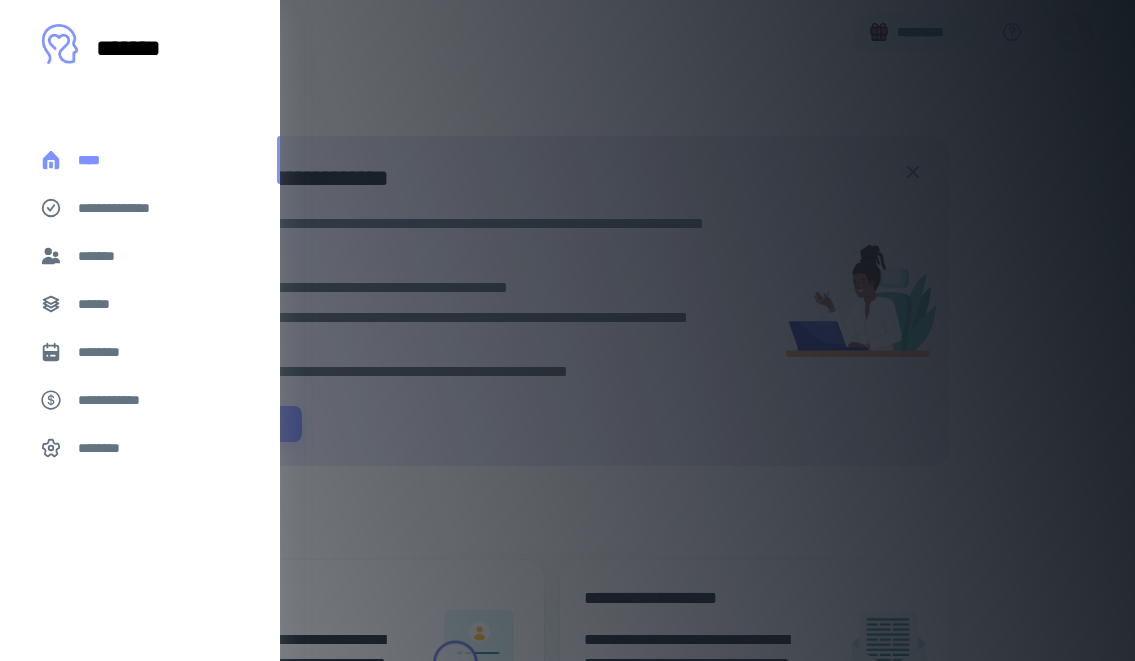 click on "****" at bounding box center (140, 160) 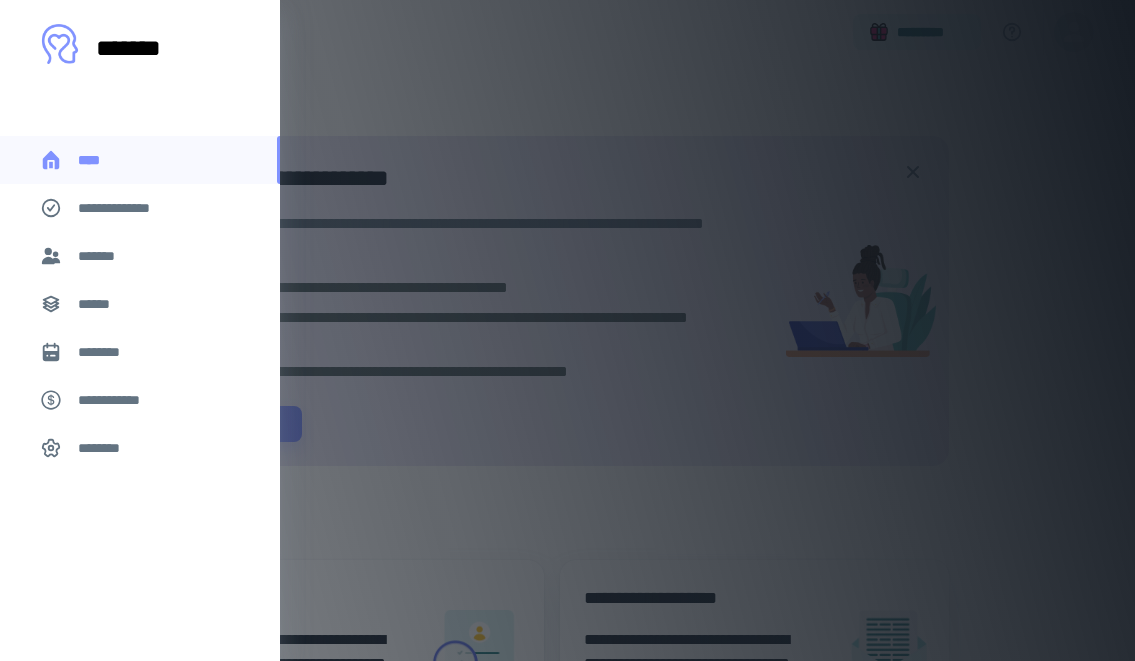 click on "*******" at bounding box center [140, 256] 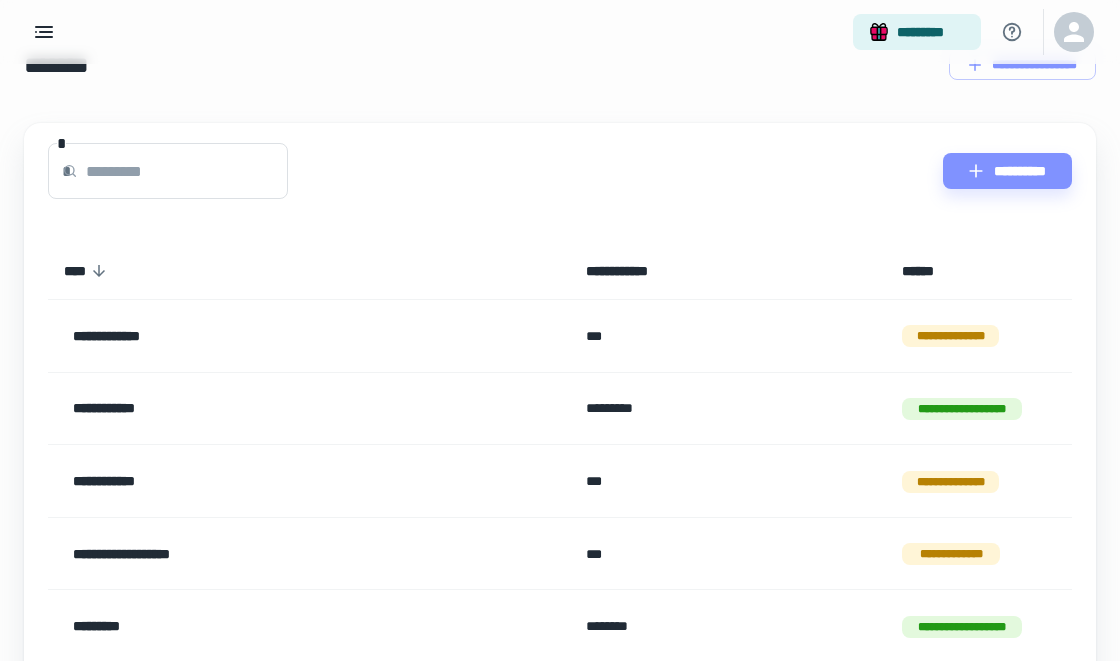 scroll, scrollTop: 54, scrollLeft: 0, axis: vertical 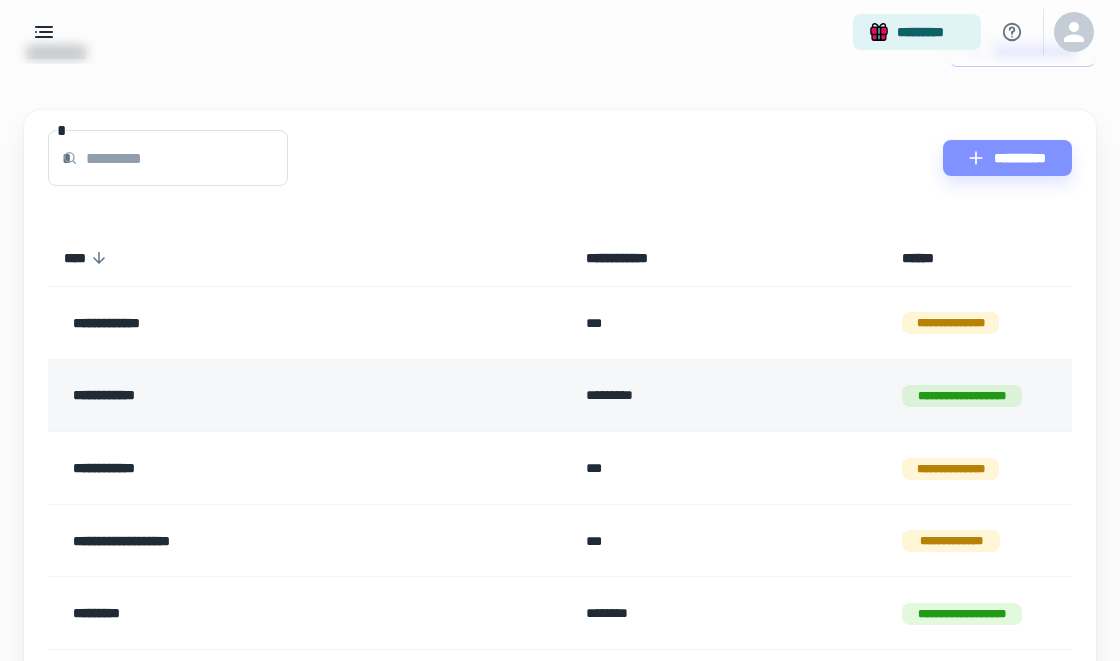 click on "**********" at bounding box center [261, 396] 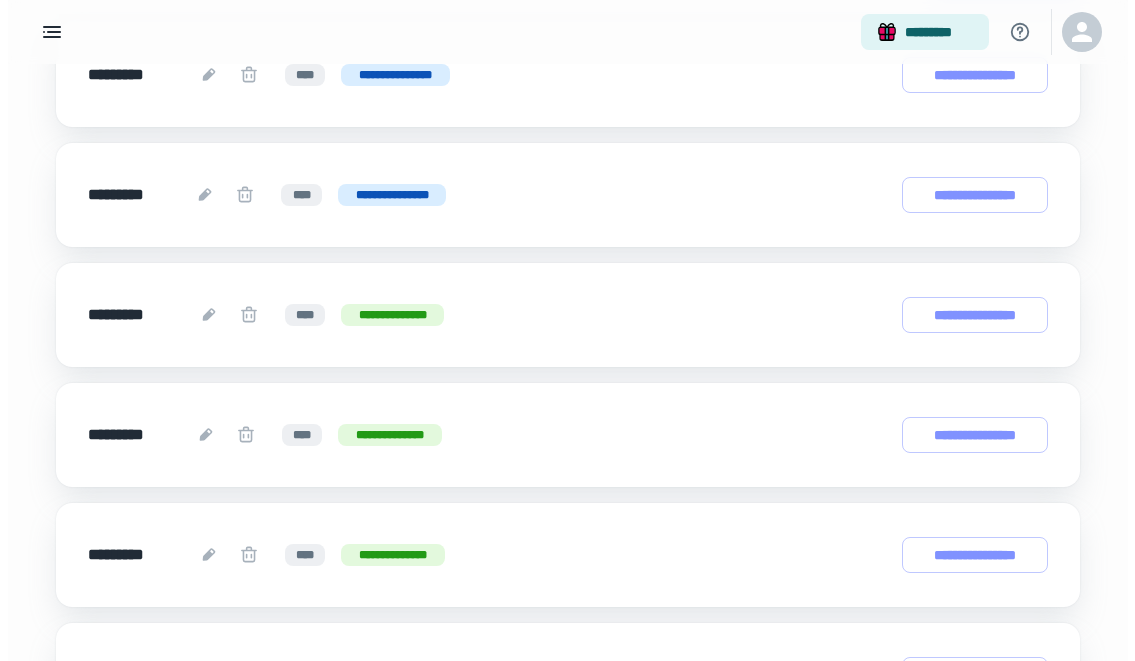 scroll, scrollTop: 0, scrollLeft: 0, axis: both 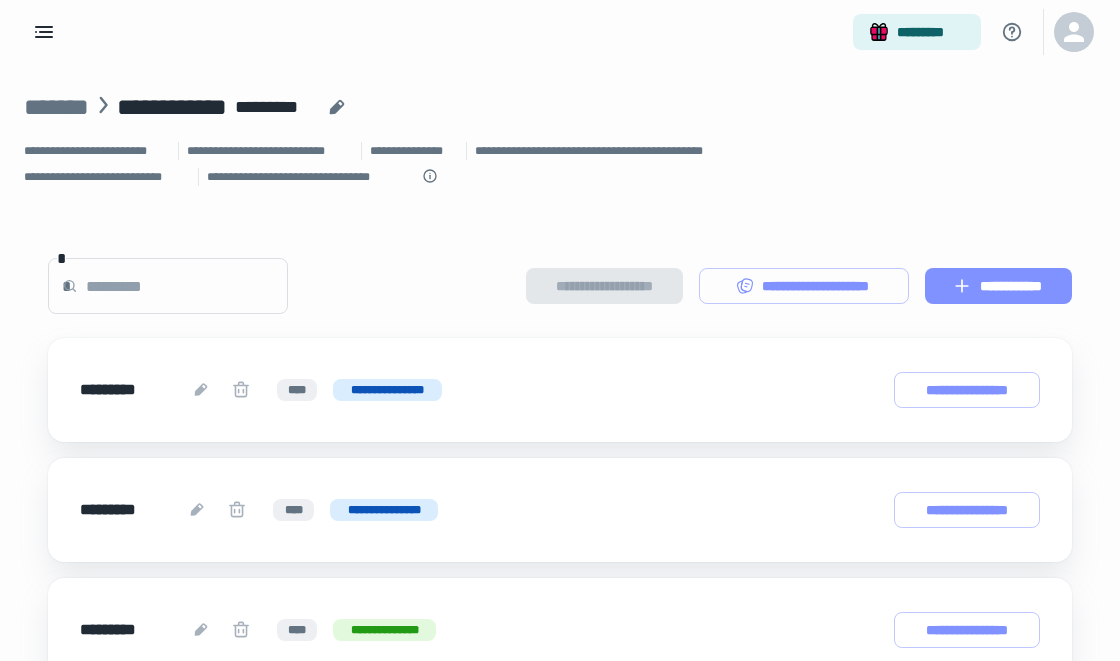 click on "**********" at bounding box center (998, 286) 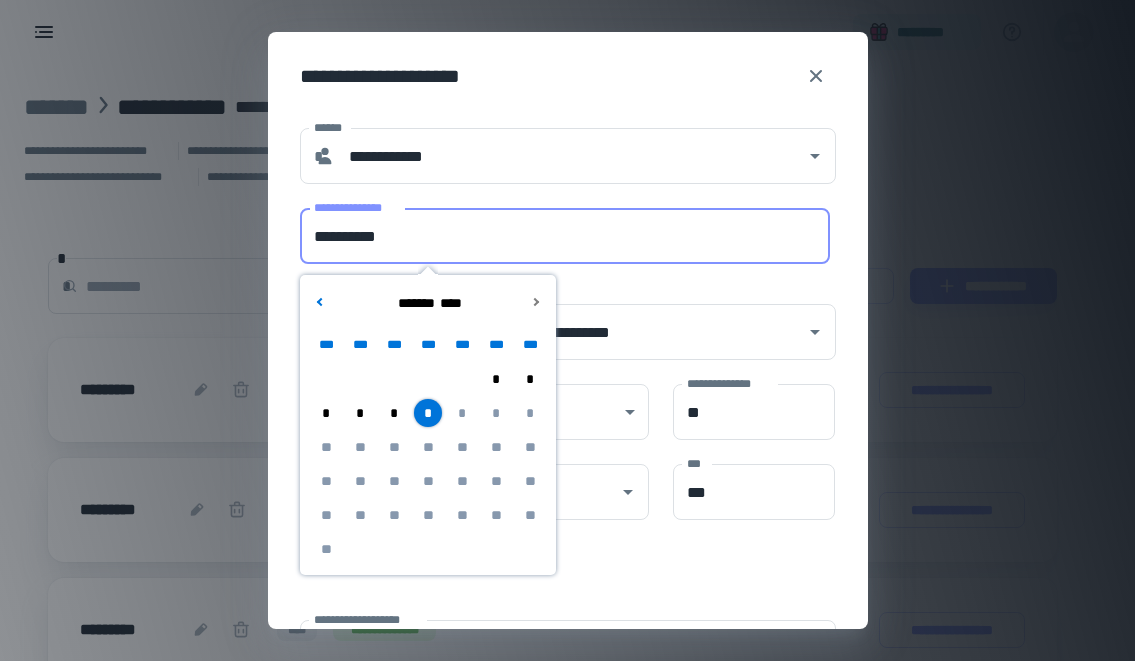 drag, startPoint x: 452, startPoint y: 248, endPoint x: 312, endPoint y: 239, distance: 140.28899 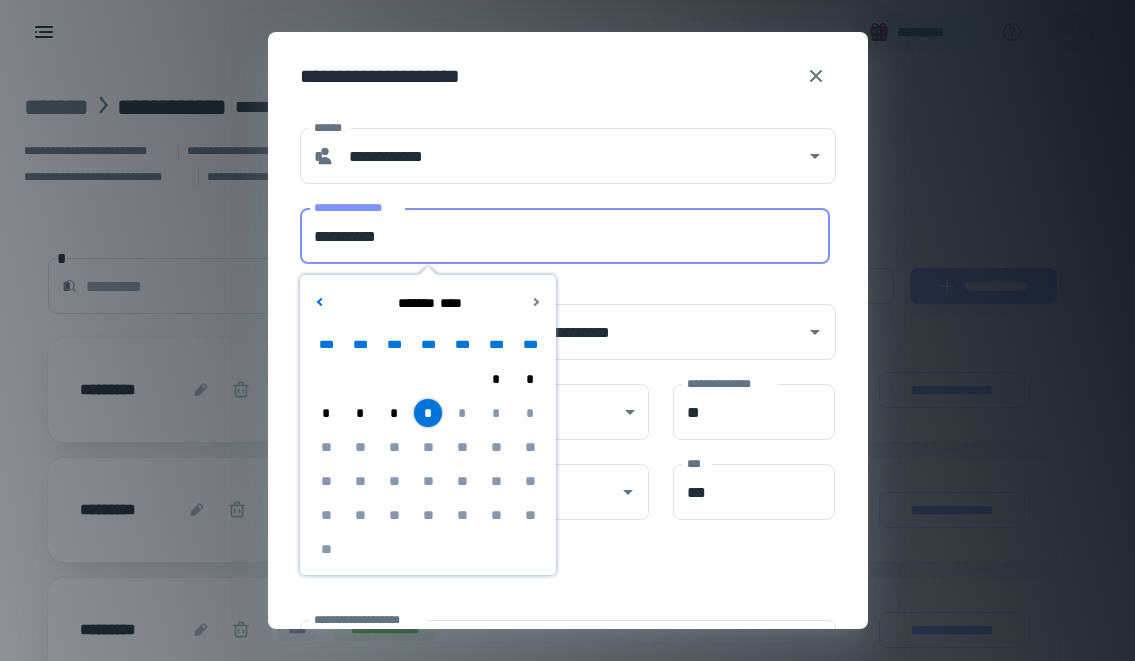 click on "**********" at bounding box center (565, 236) 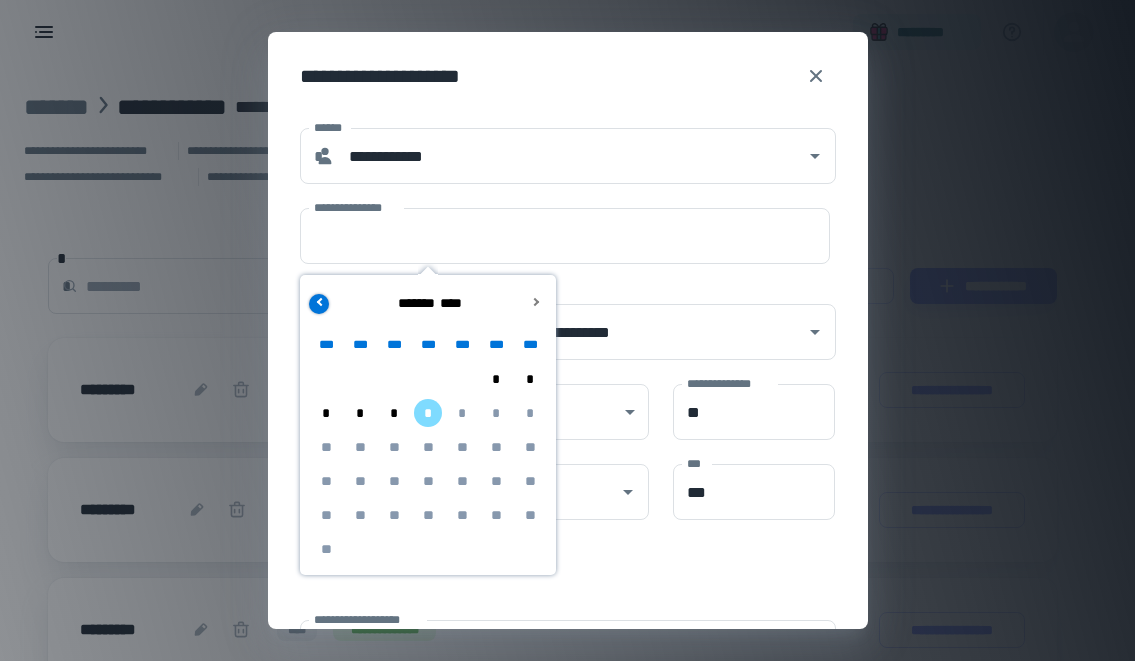 click at bounding box center (320, 301) 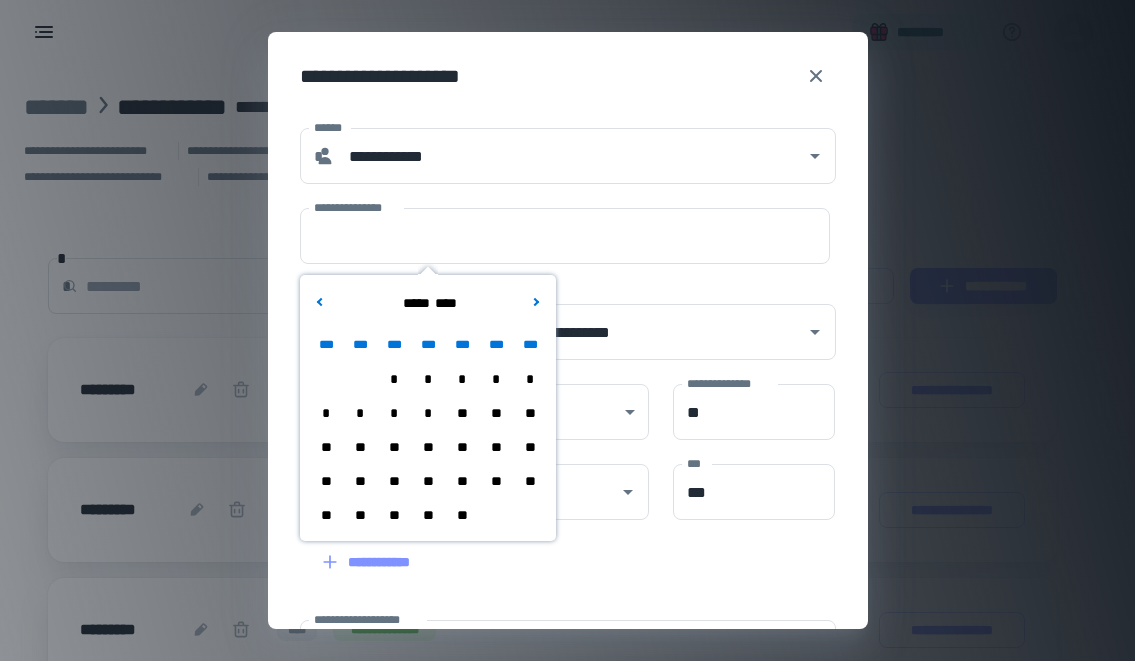 click on "*" at bounding box center [394, 413] 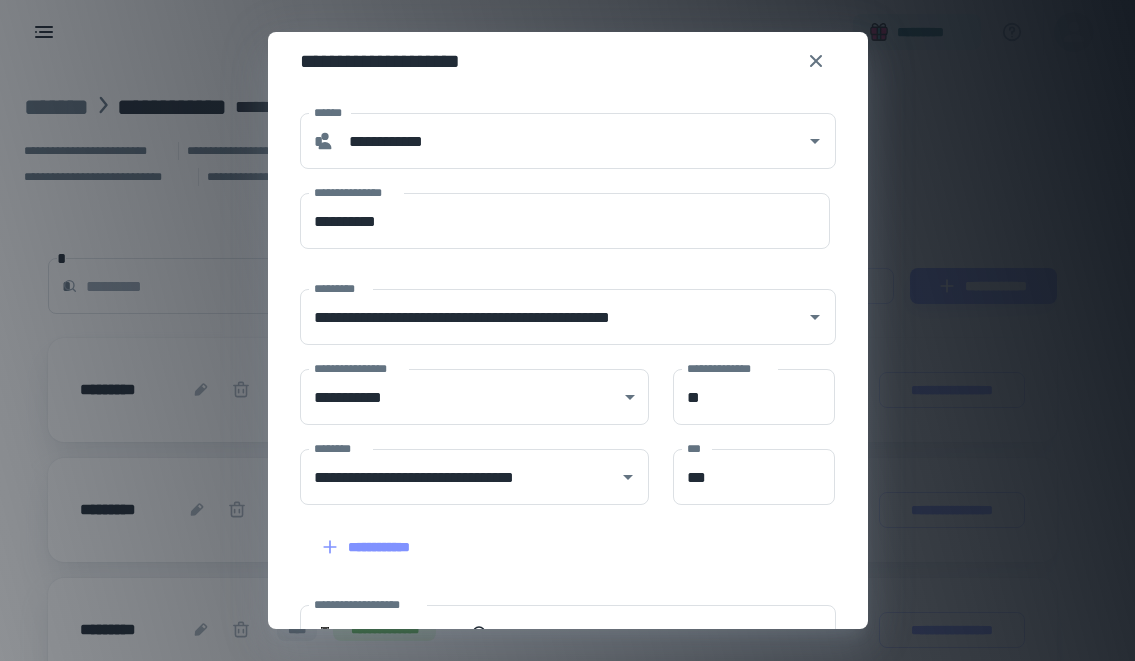 scroll, scrollTop: 0, scrollLeft: 0, axis: both 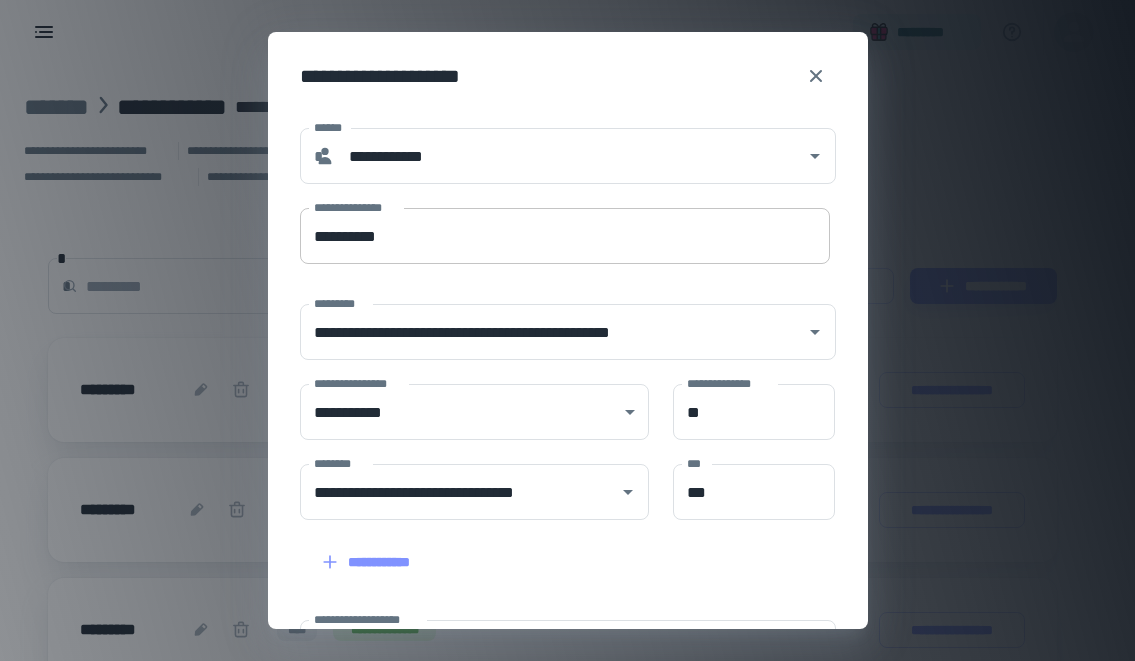 click on "**********" at bounding box center [565, 236] 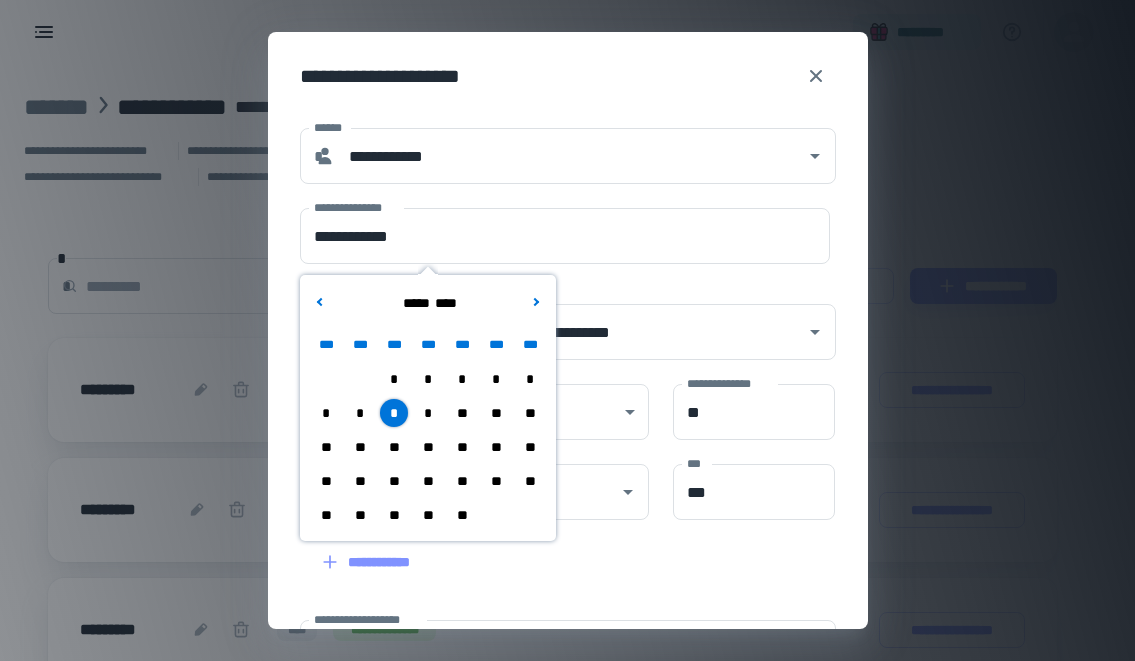 click on "**" at bounding box center [394, 481] 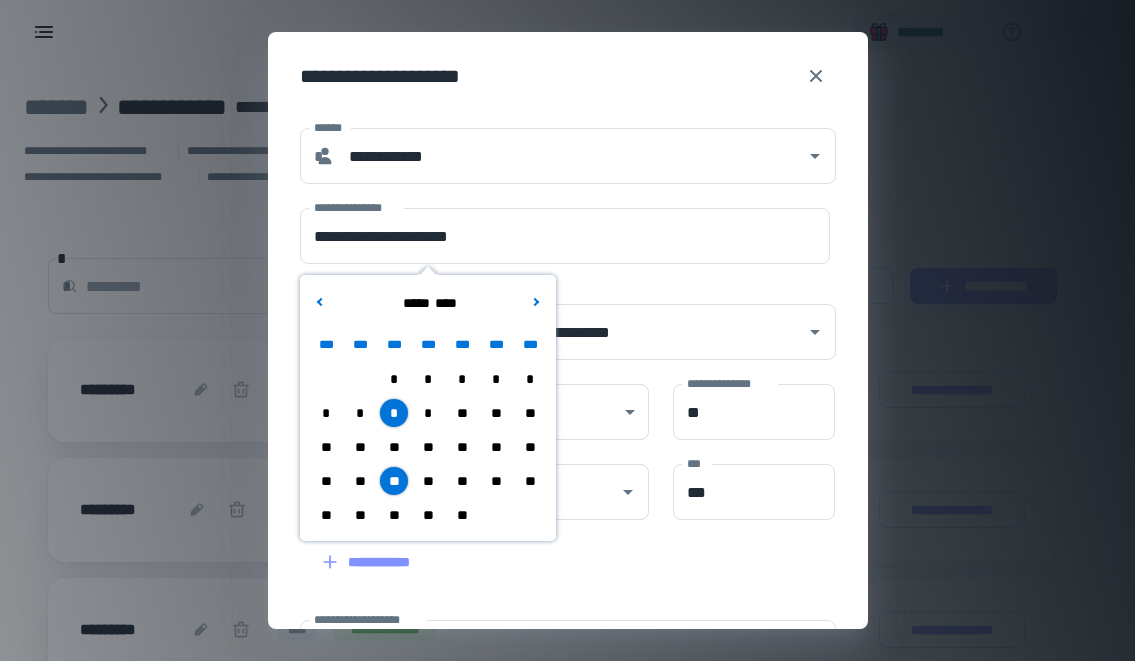click on "**********" at bounding box center [556, 550] 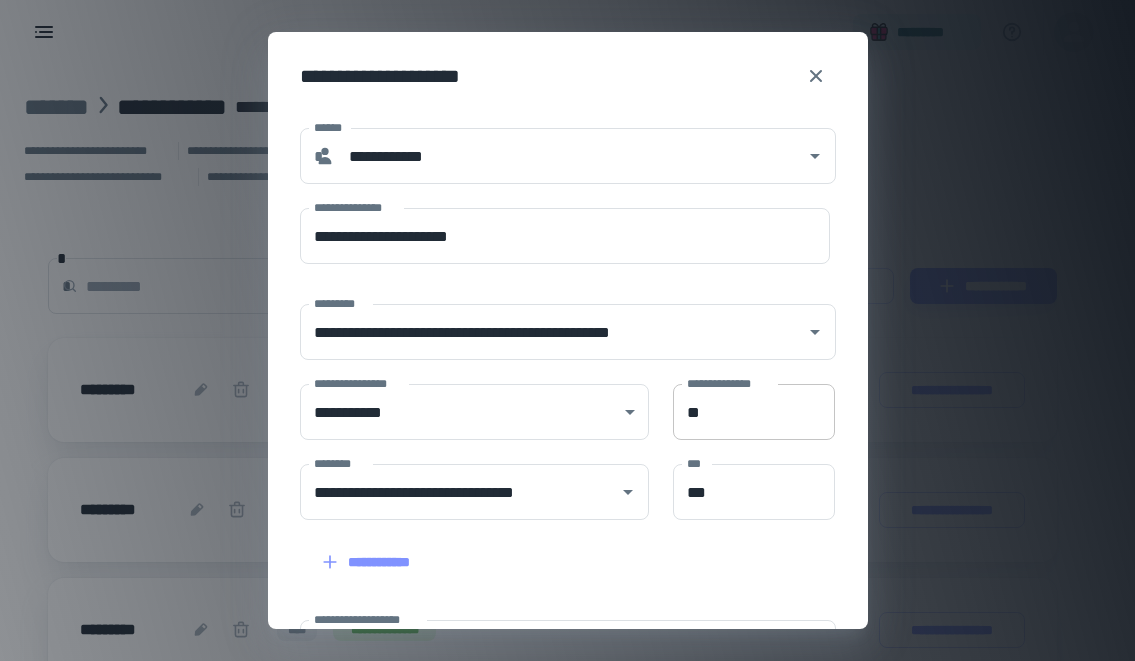 scroll, scrollTop: 325, scrollLeft: 0, axis: vertical 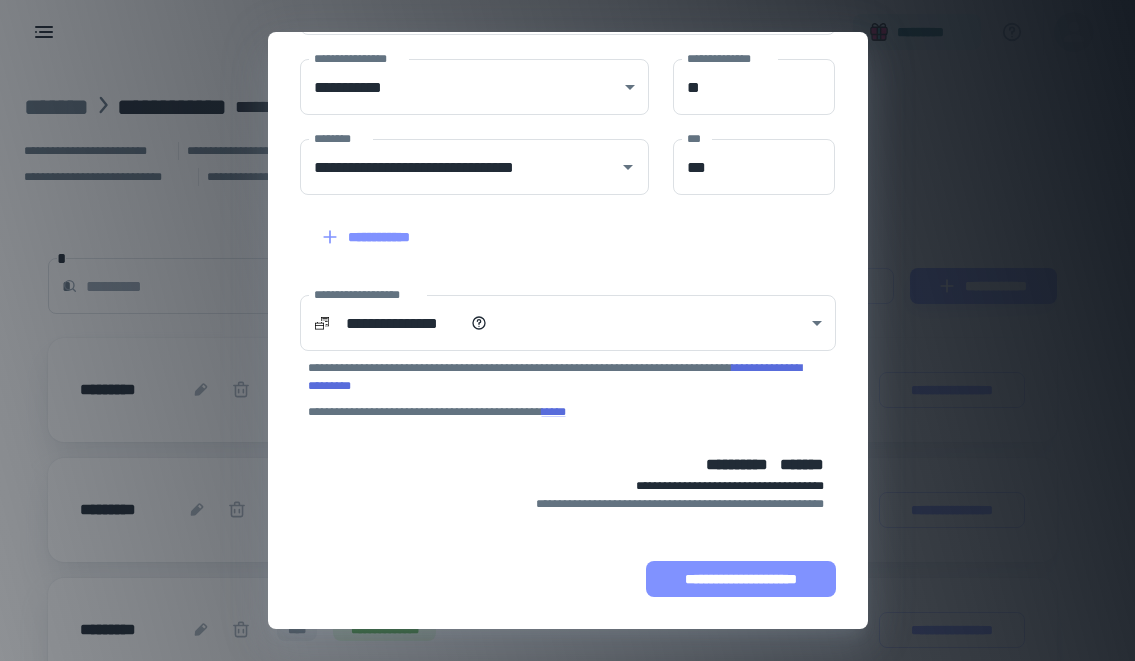click on "**********" at bounding box center [741, 579] 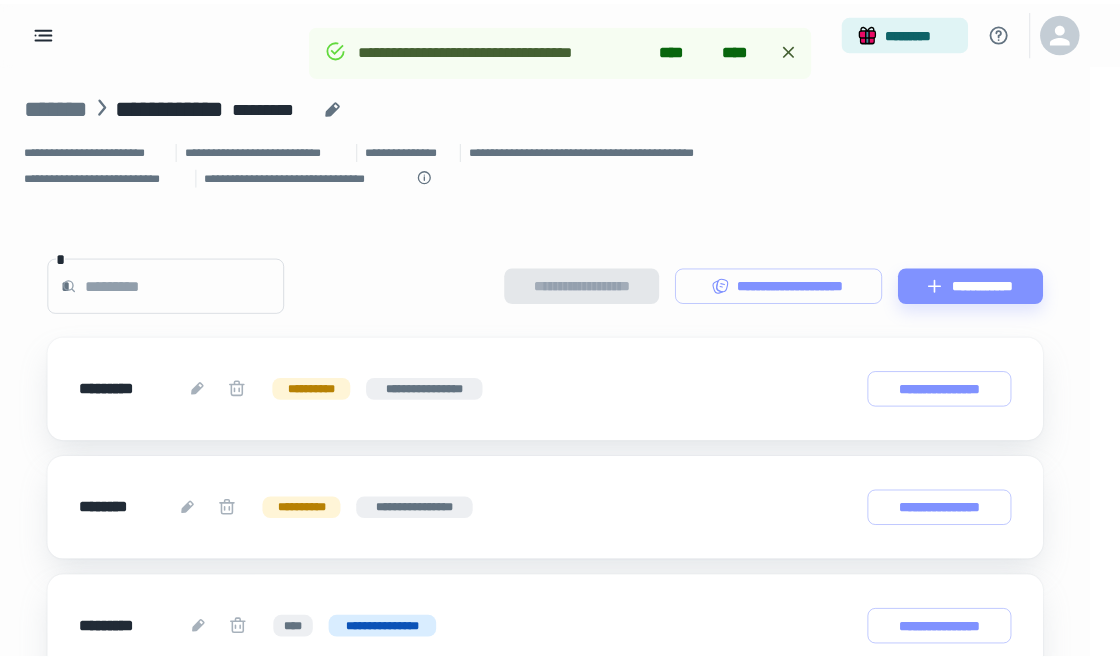 scroll, scrollTop: 473, scrollLeft: 0, axis: vertical 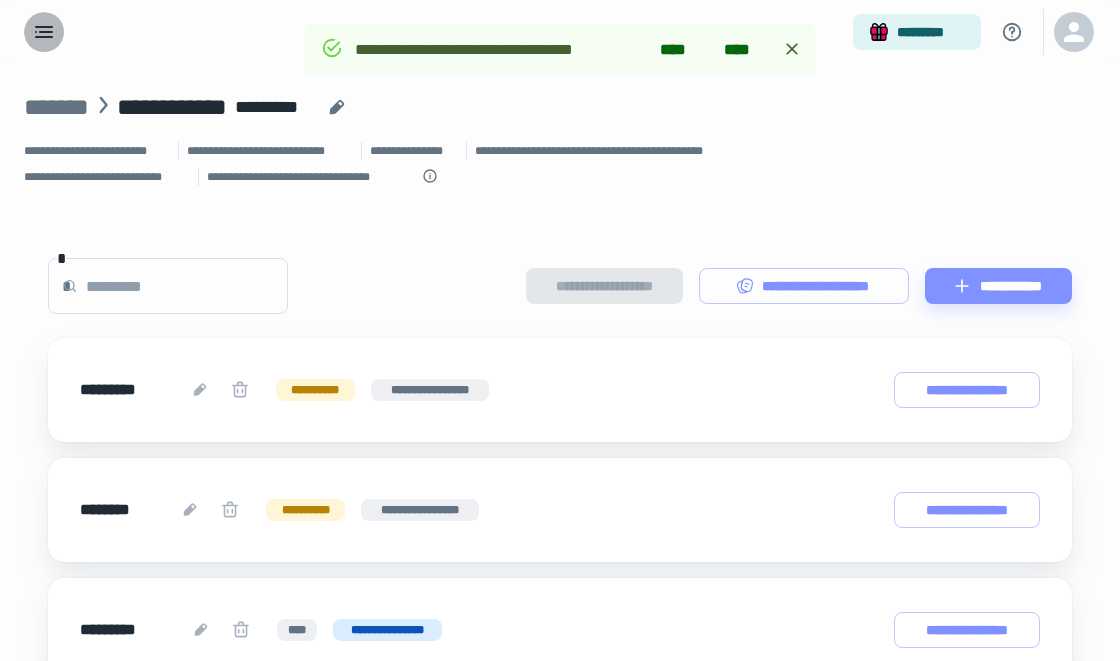 click 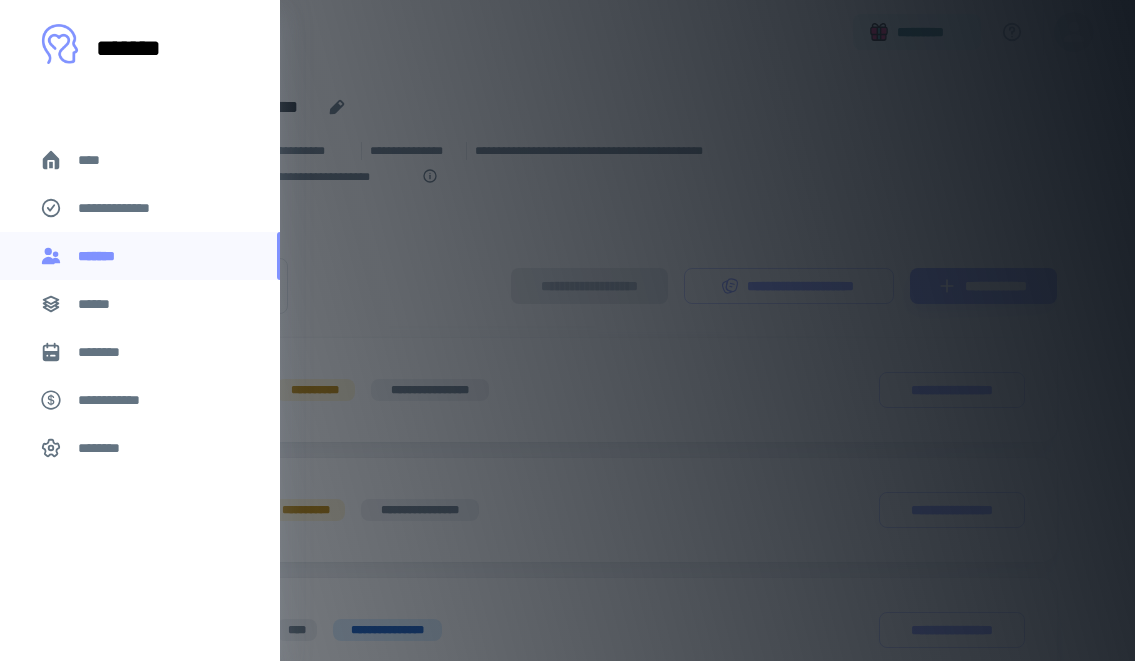 click on "****" at bounding box center [140, 160] 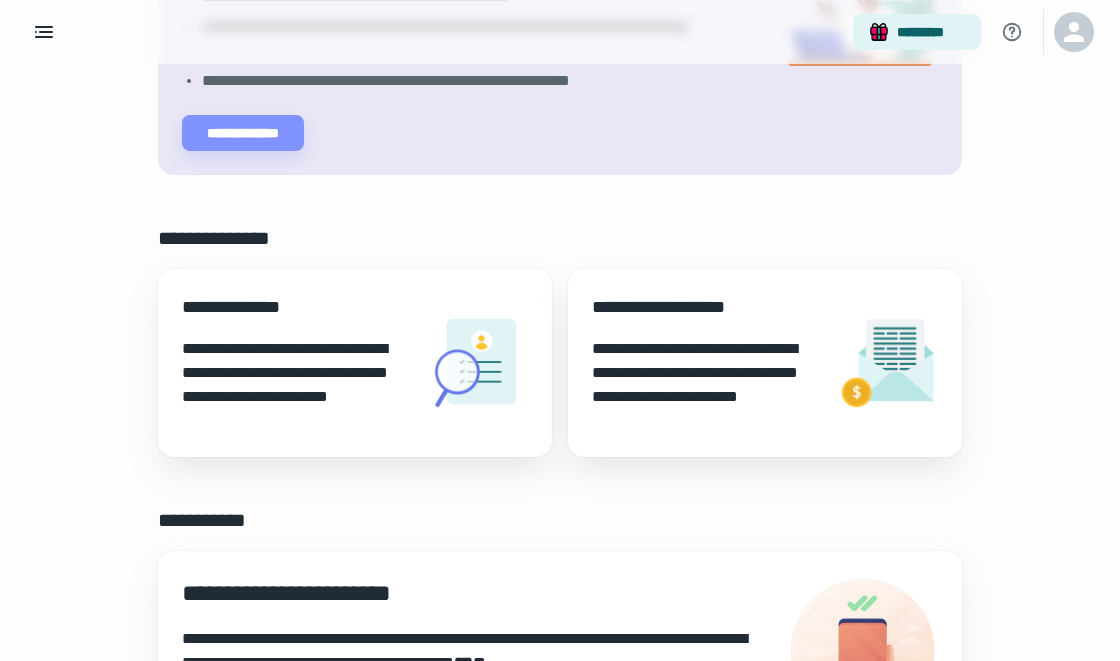scroll, scrollTop: 0, scrollLeft: 0, axis: both 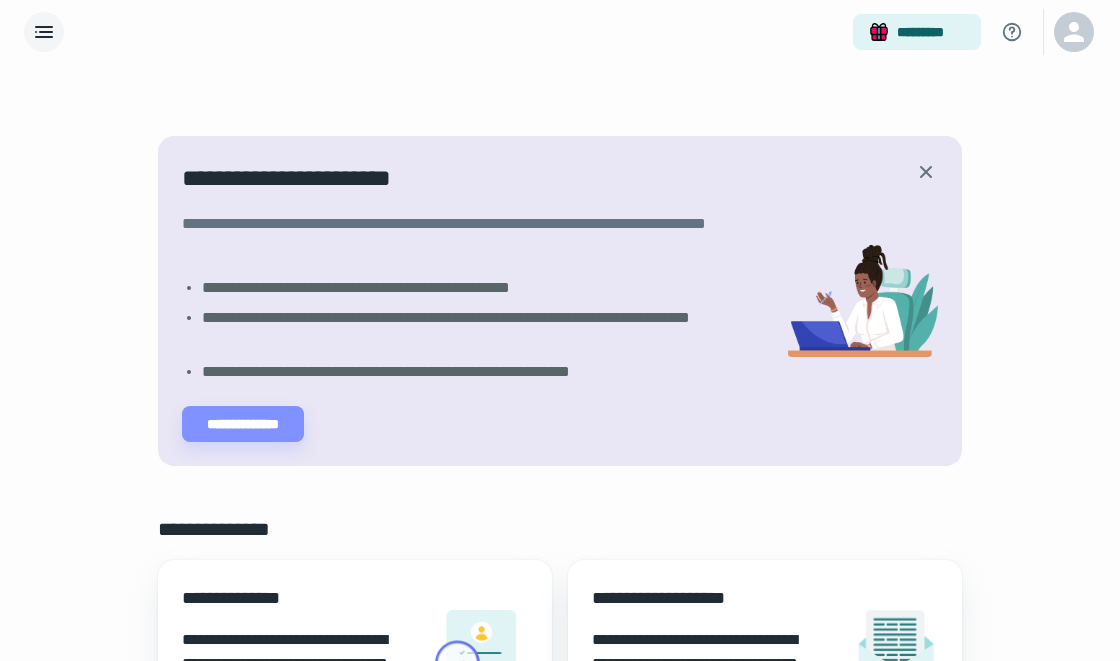 click 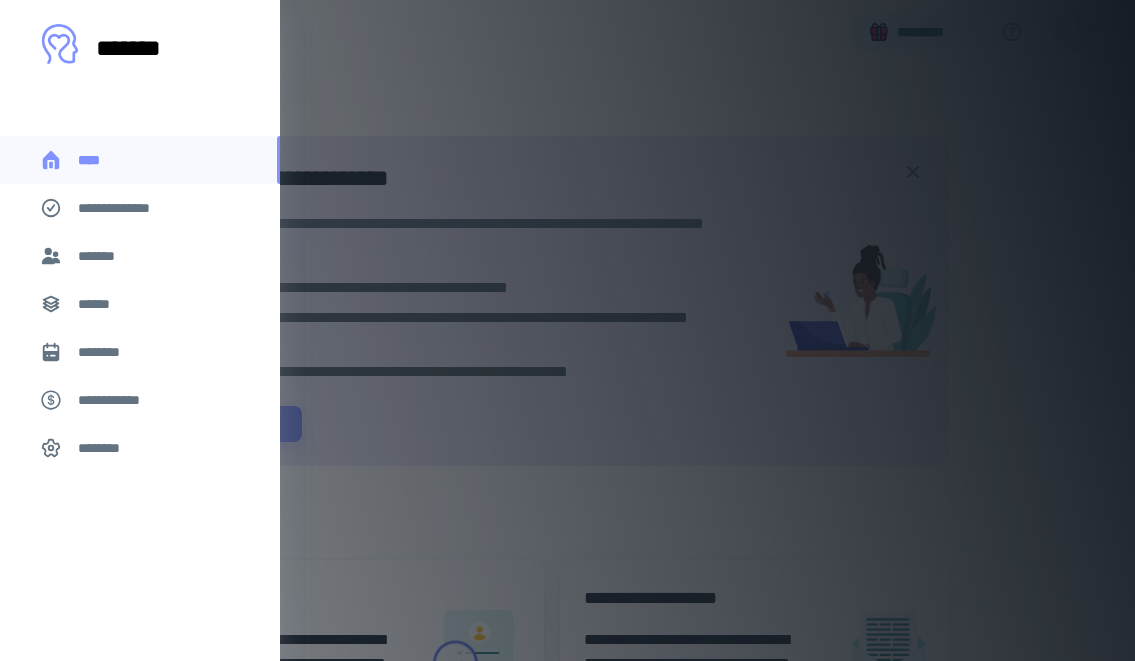 click on "*******" at bounding box center (140, 256) 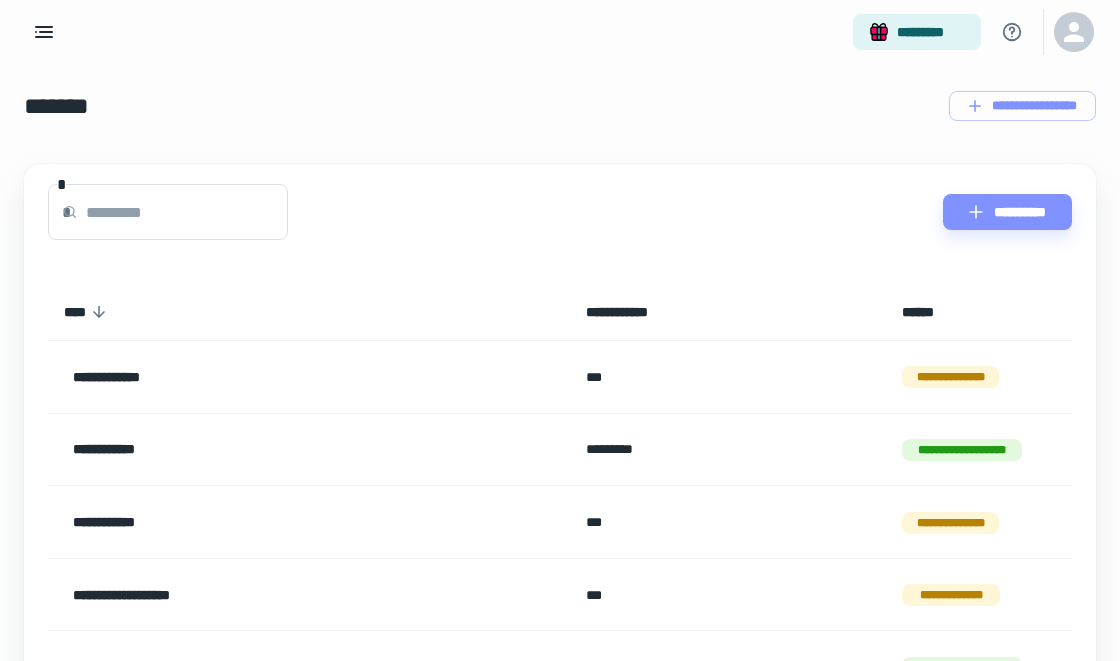 scroll, scrollTop: 300, scrollLeft: 0, axis: vertical 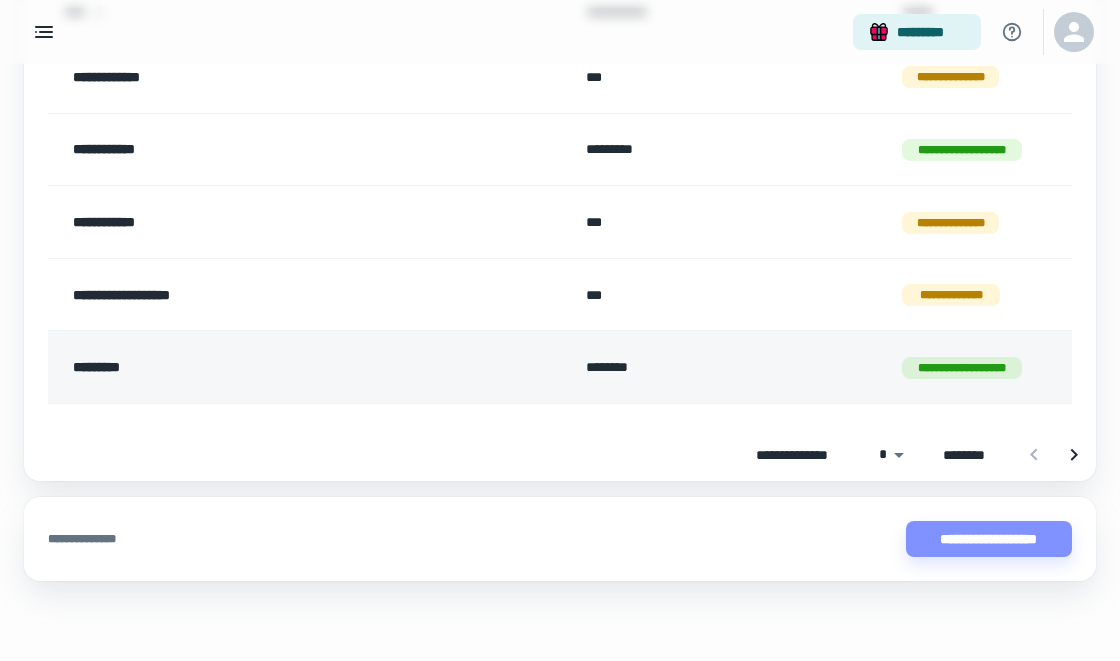 click on "*********" at bounding box center (261, 367) 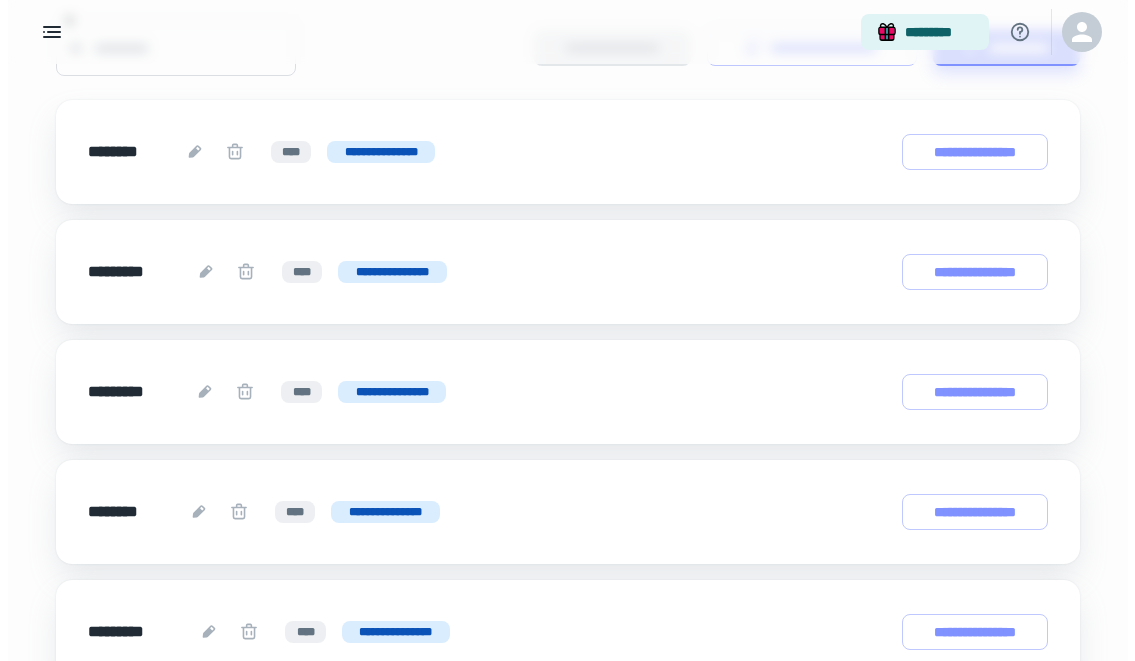 scroll, scrollTop: 47, scrollLeft: 0, axis: vertical 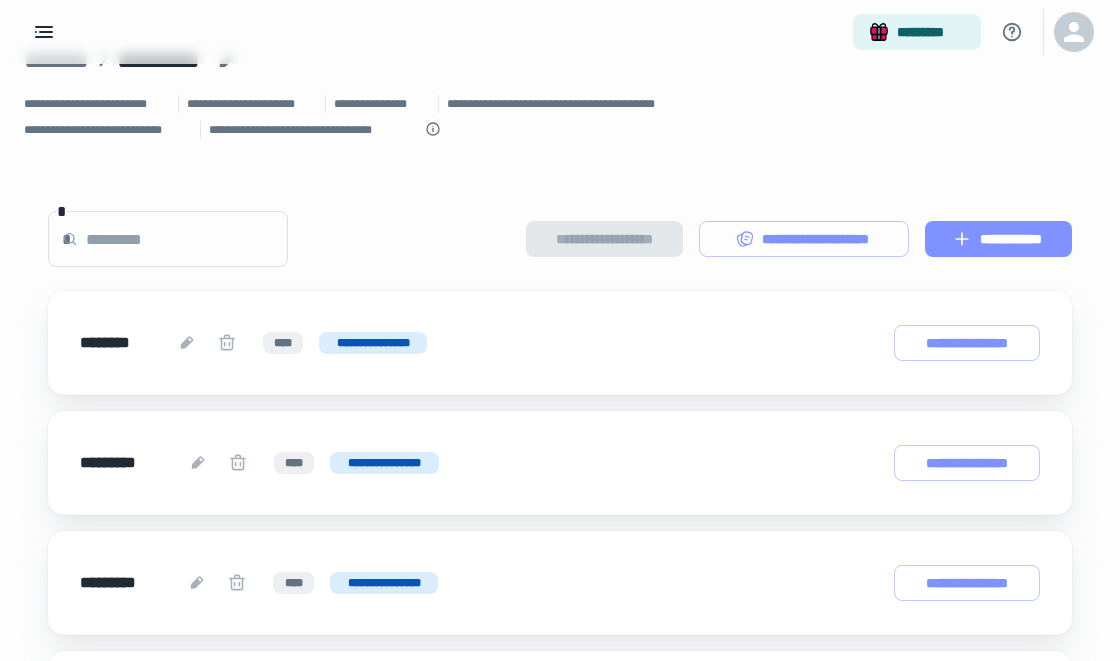 click on "**********" at bounding box center [998, 239] 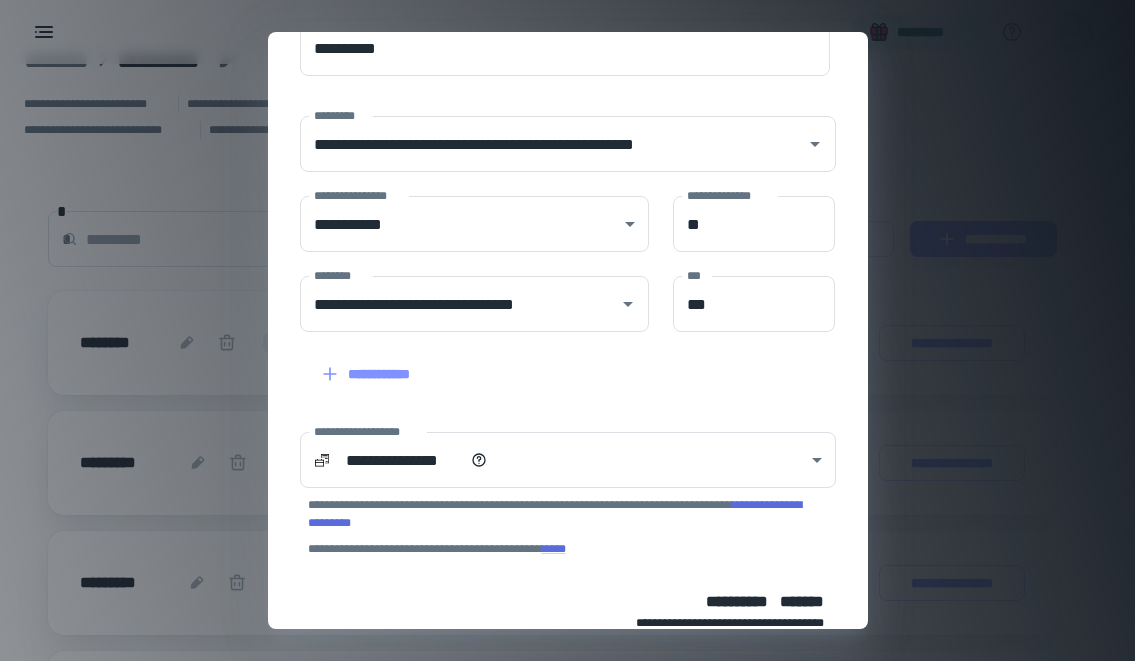 scroll, scrollTop: 0, scrollLeft: 0, axis: both 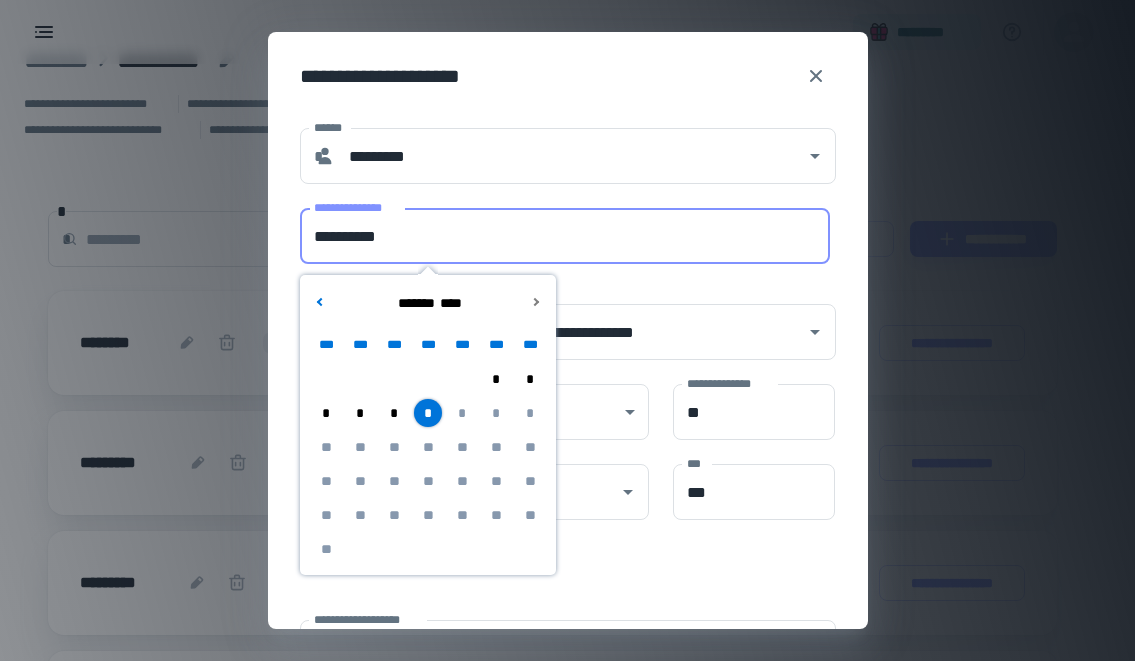 drag, startPoint x: 404, startPoint y: 234, endPoint x: 292, endPoint y: 225, distance: 112.36102 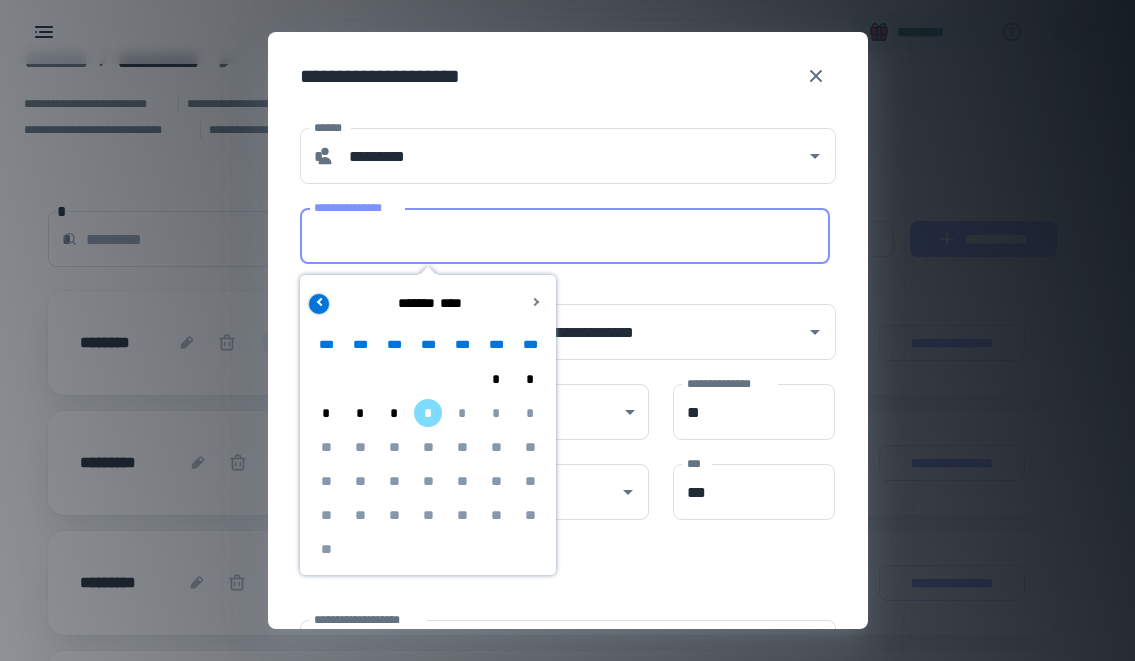 click at bounding box center (319, 304) 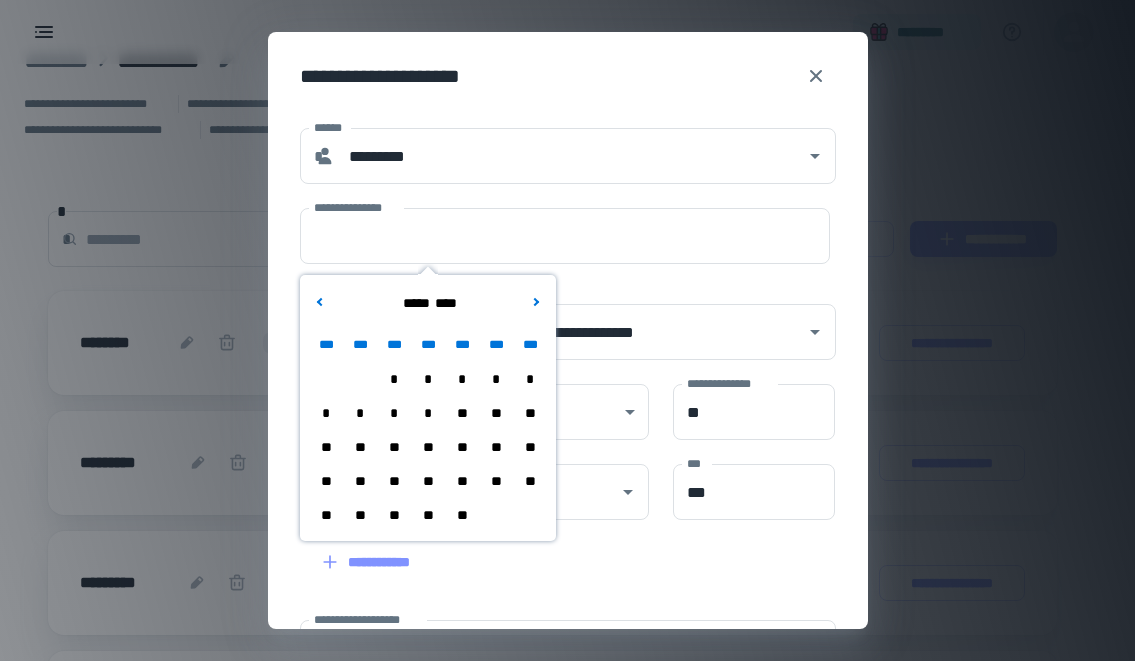 click on "*" at bounding box center (428, 413) 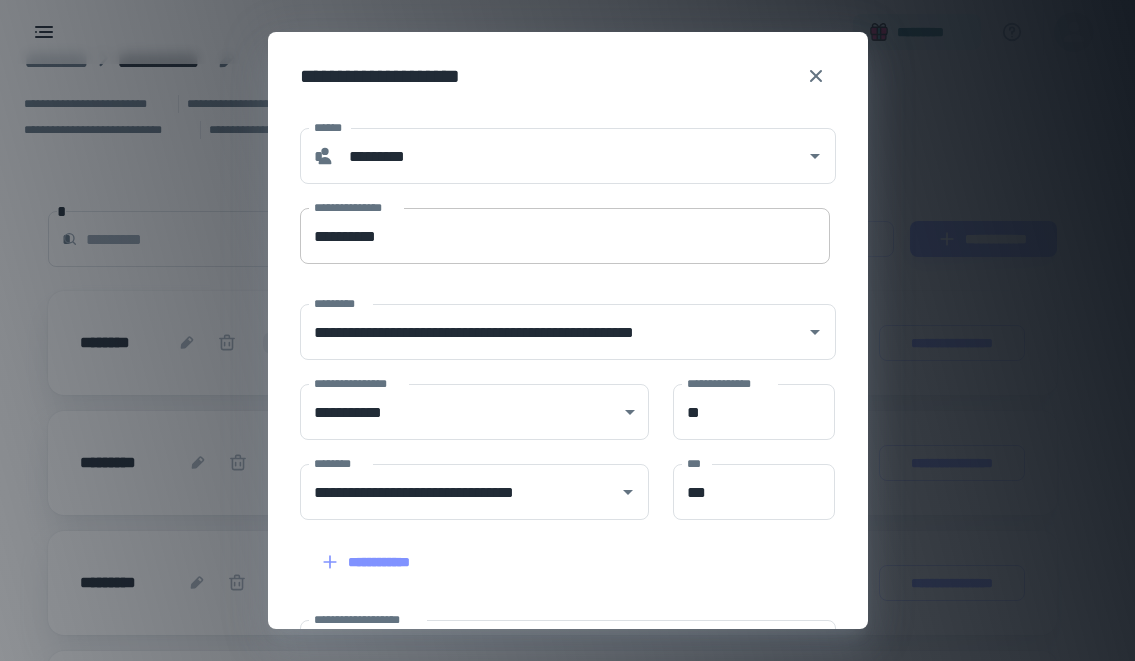click on "**********" at bounding box center [565, 236] 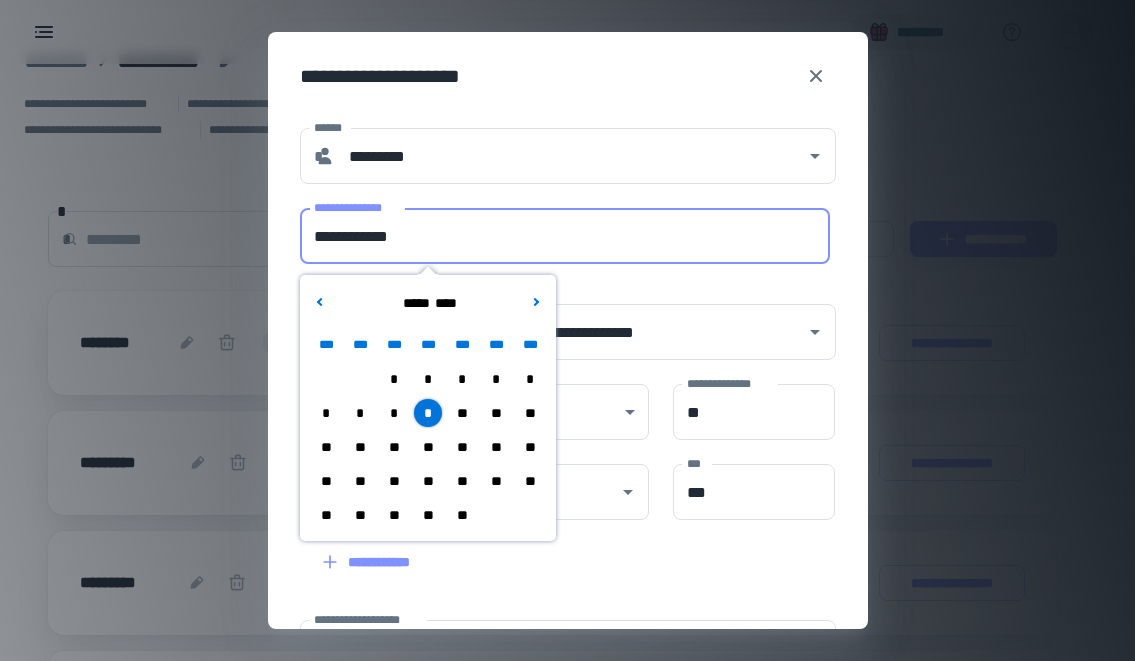 click on "**" at bounding box center (428, 447) 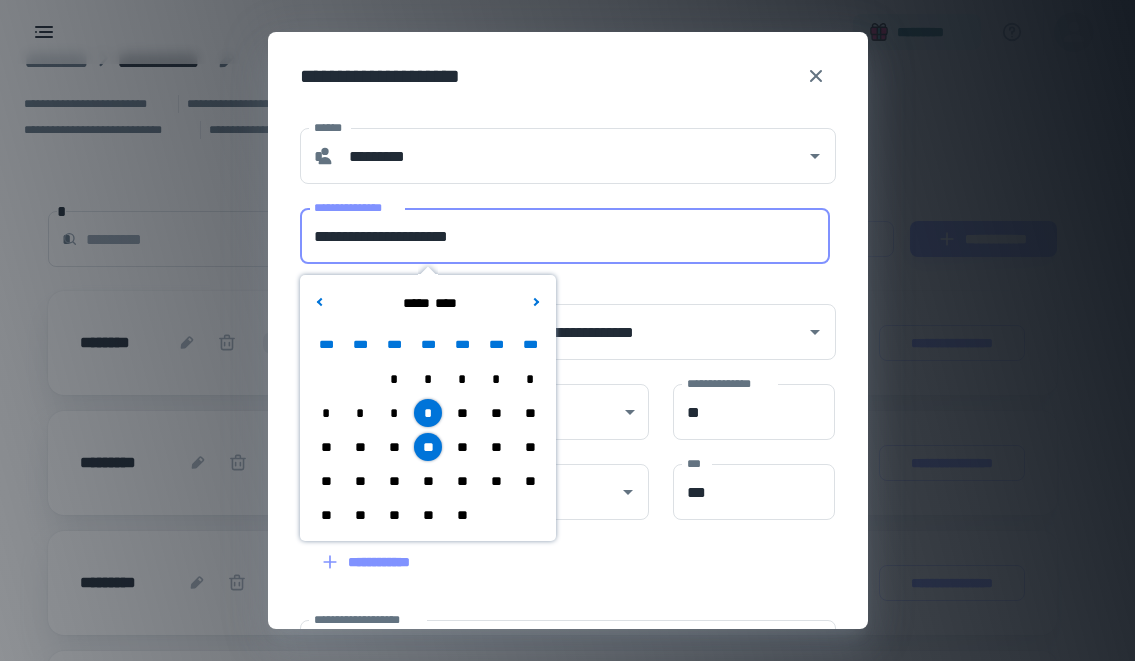 click on "**********" at bounding box center (565, 236) 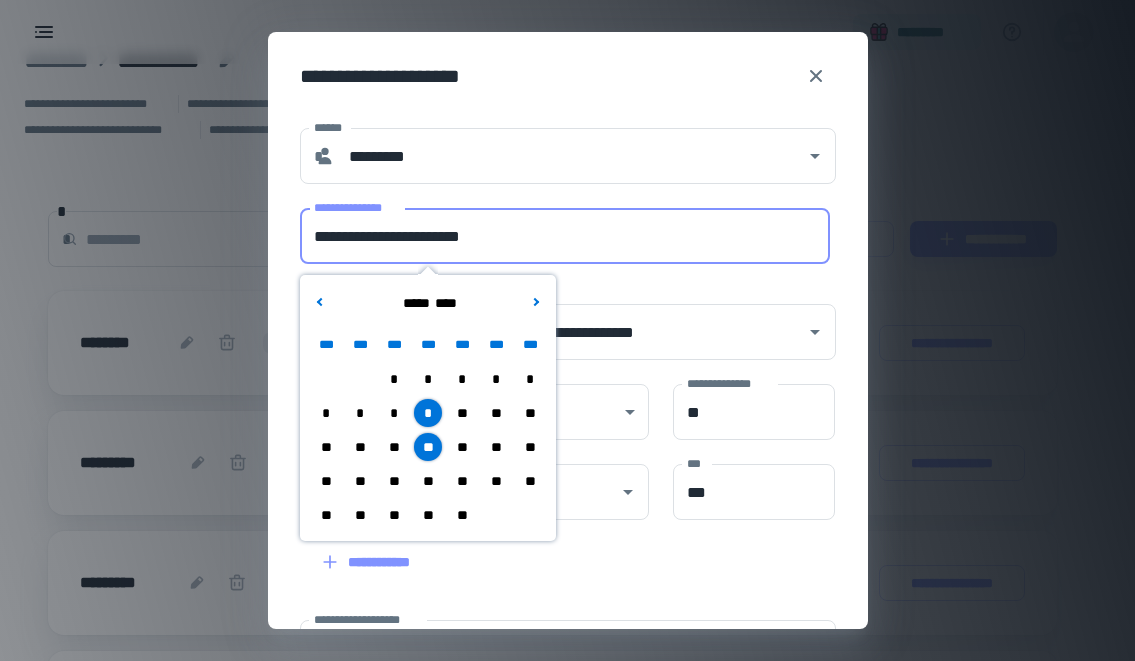 click on "**" at bounding box center (428, 481) 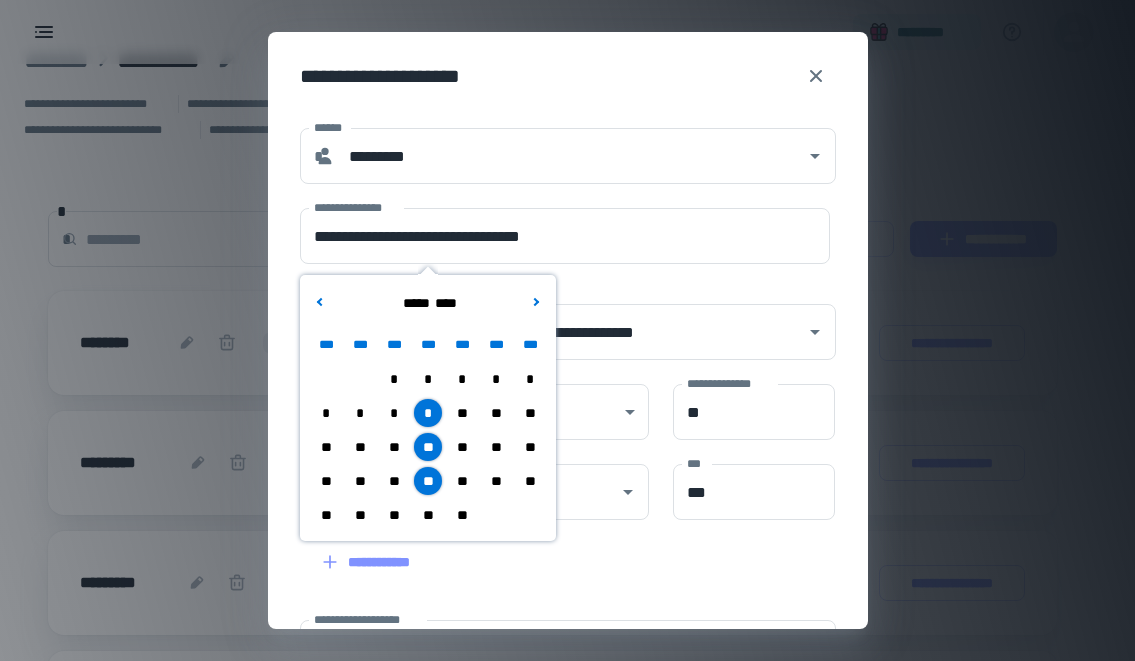 click on "**" at bounding box center (428, 515) 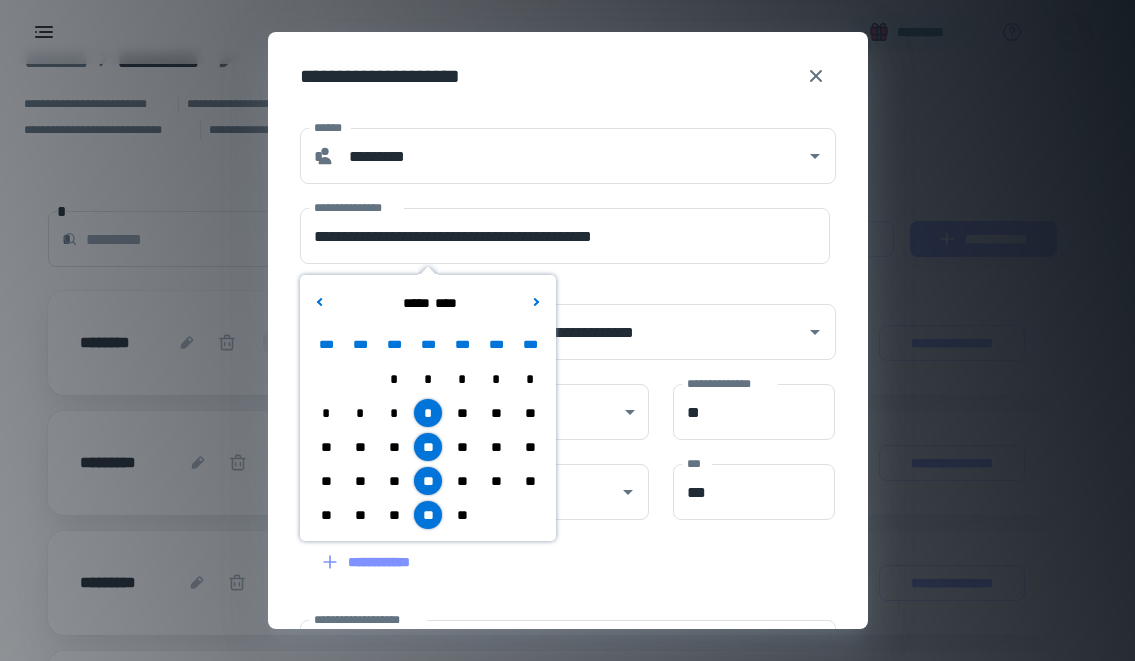 click on "**********" at bounding box center (568, 533) 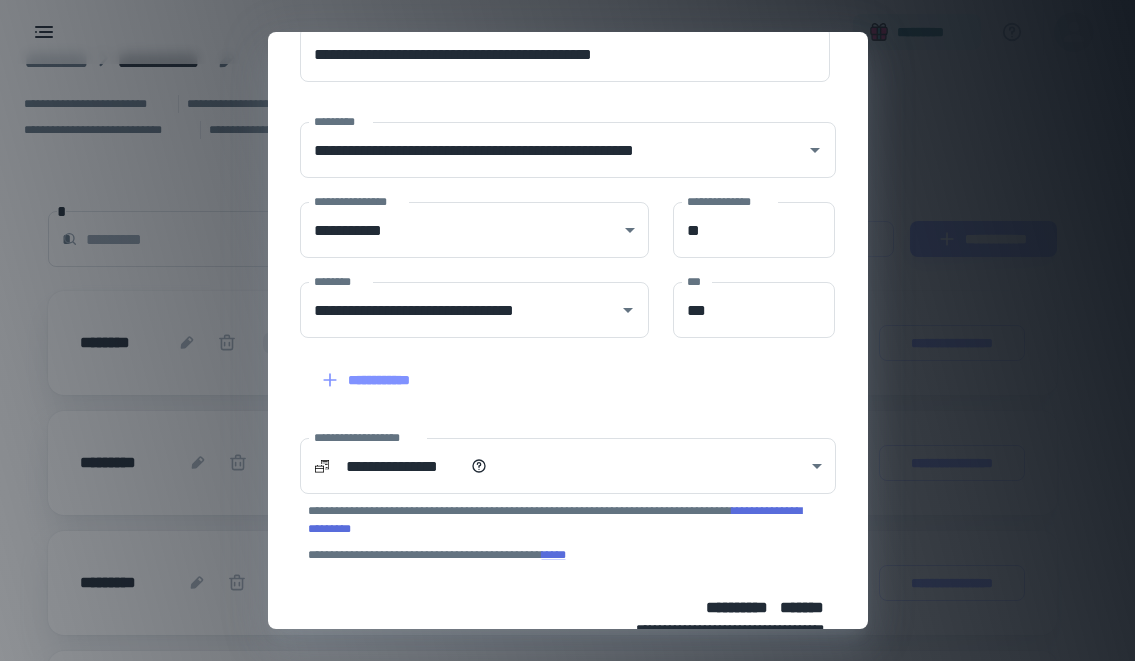 scroll, scrollTop: 325, scrollLeft: 0, axis: vertical 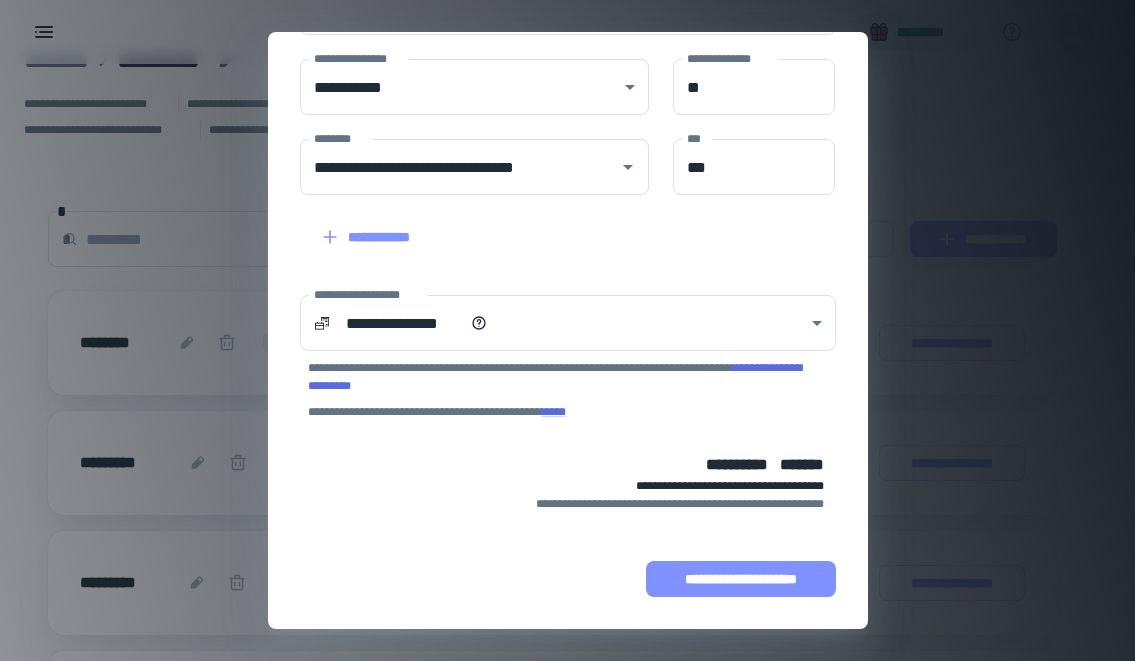 click on "**********" at bounding box center (741, 579) 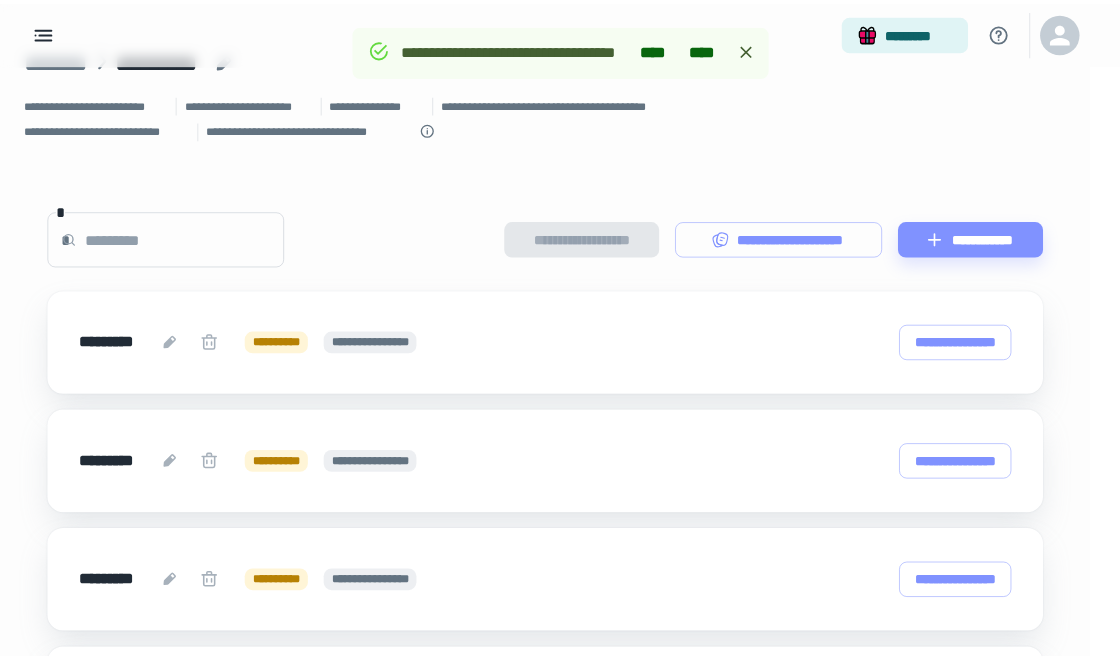 scroll, scrollTop: 517, scrollLeft: 0, axis: vertical 